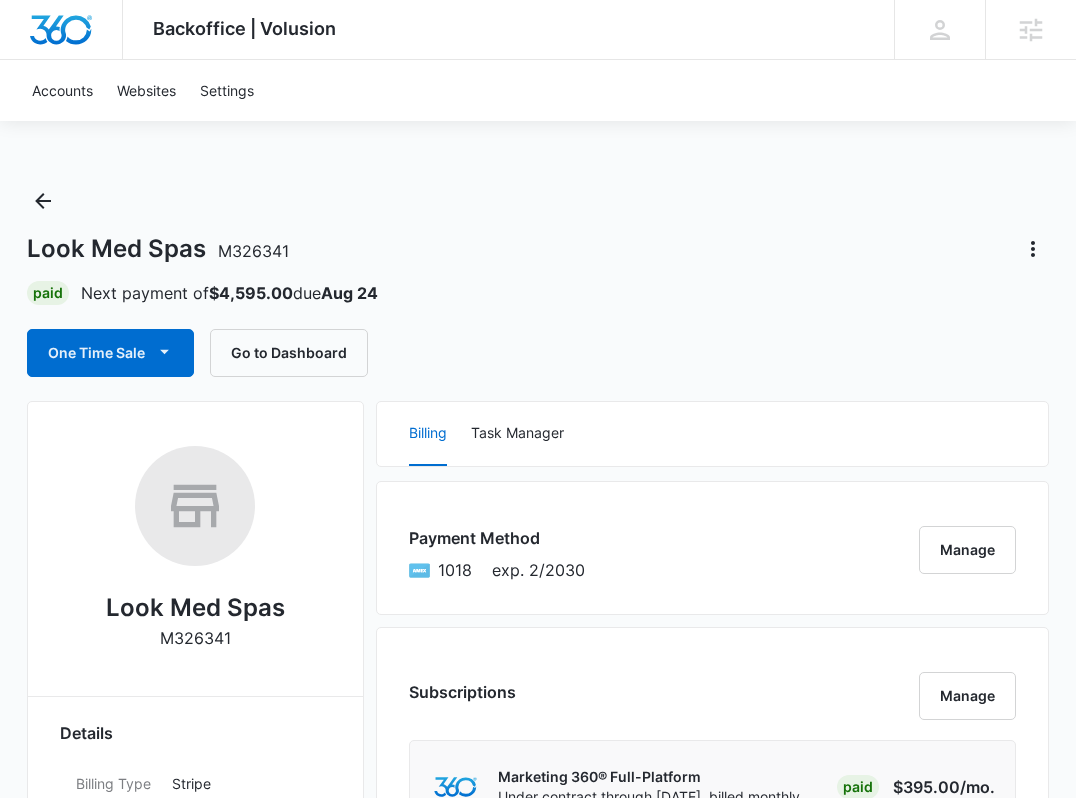 scroll, scrollTop: 1921, scrollLeft: 0, axis: vertical 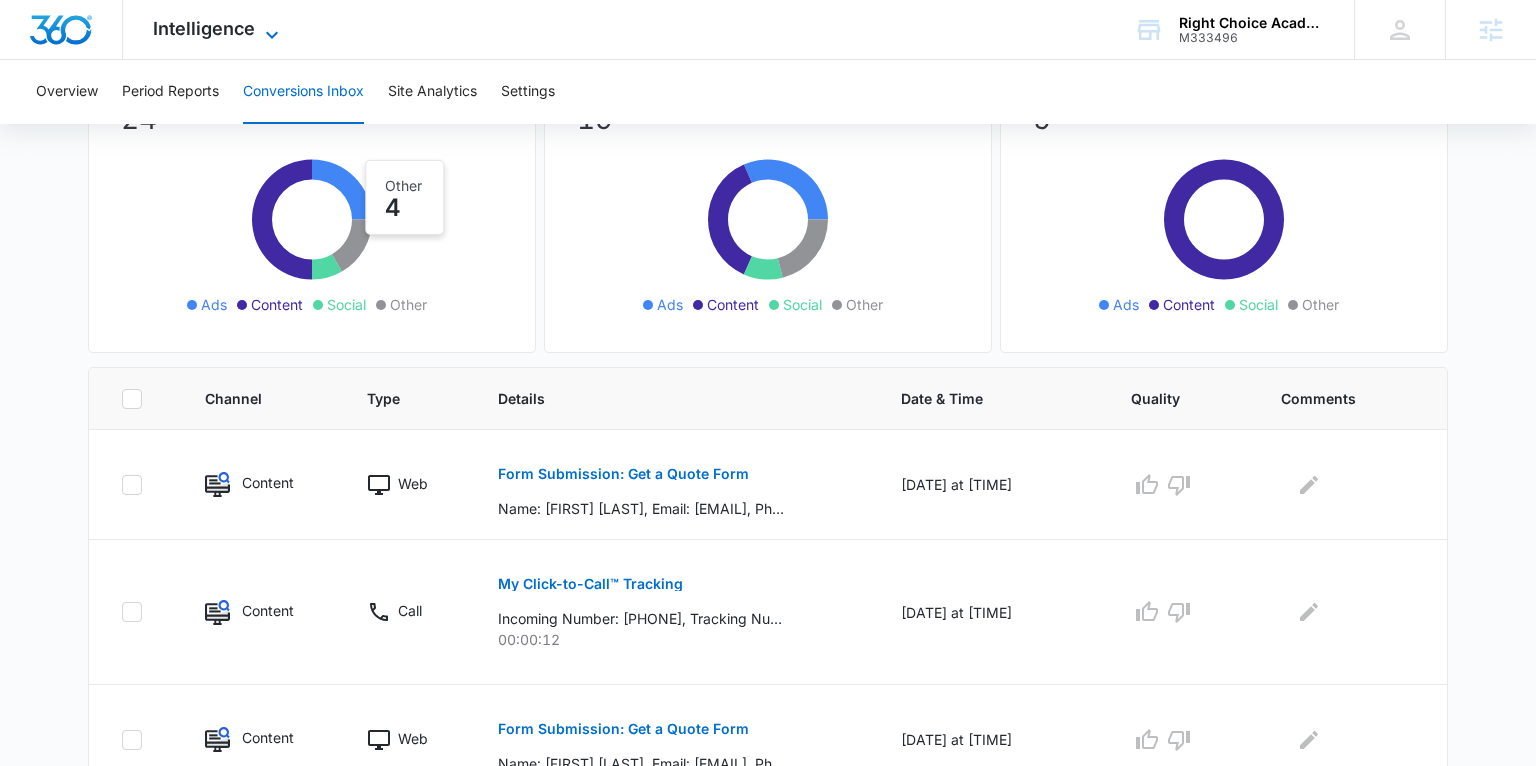 click on "Intelligence" at bounding box center [204, 28] 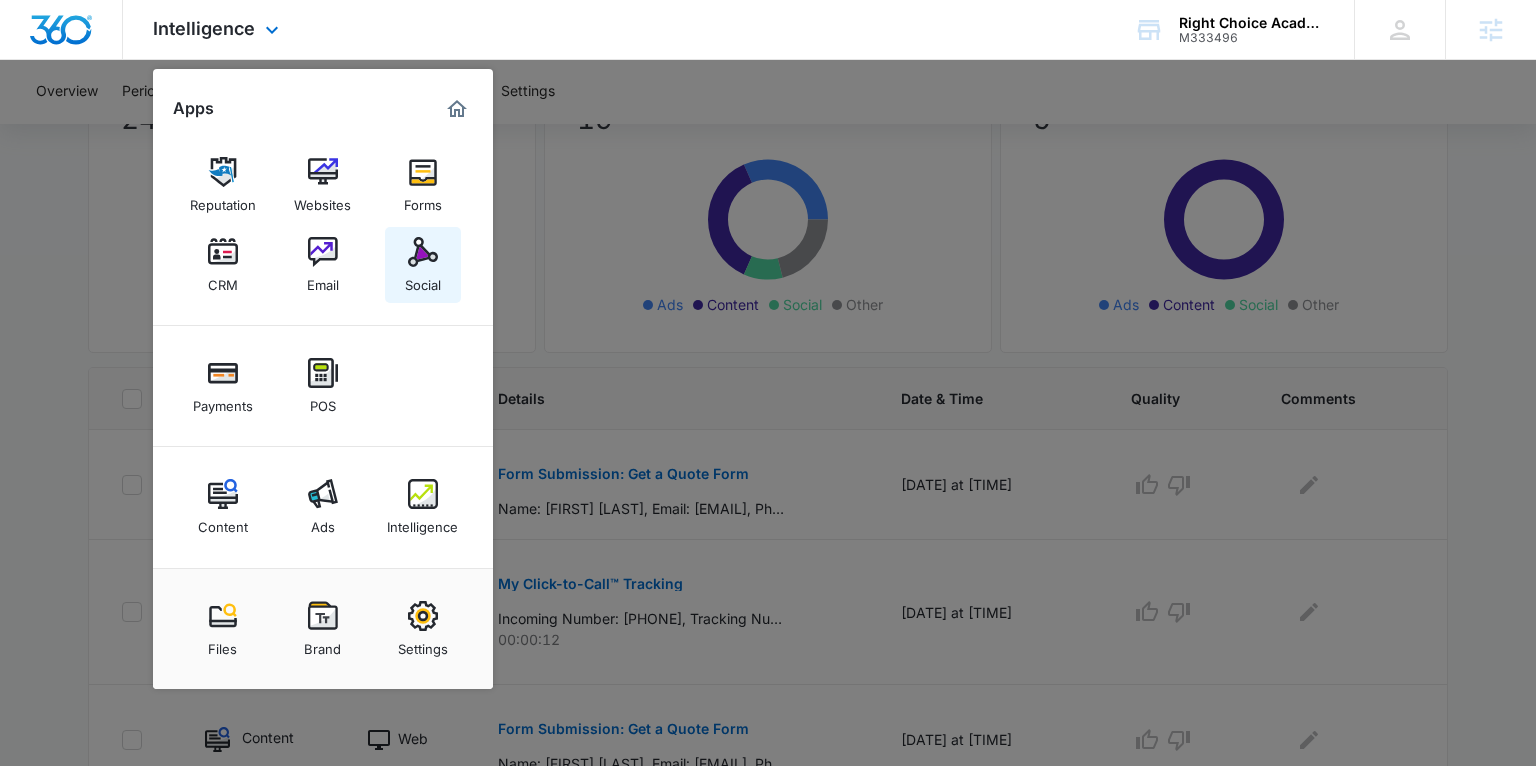 click on "Social" at bounding box center (423, 265) 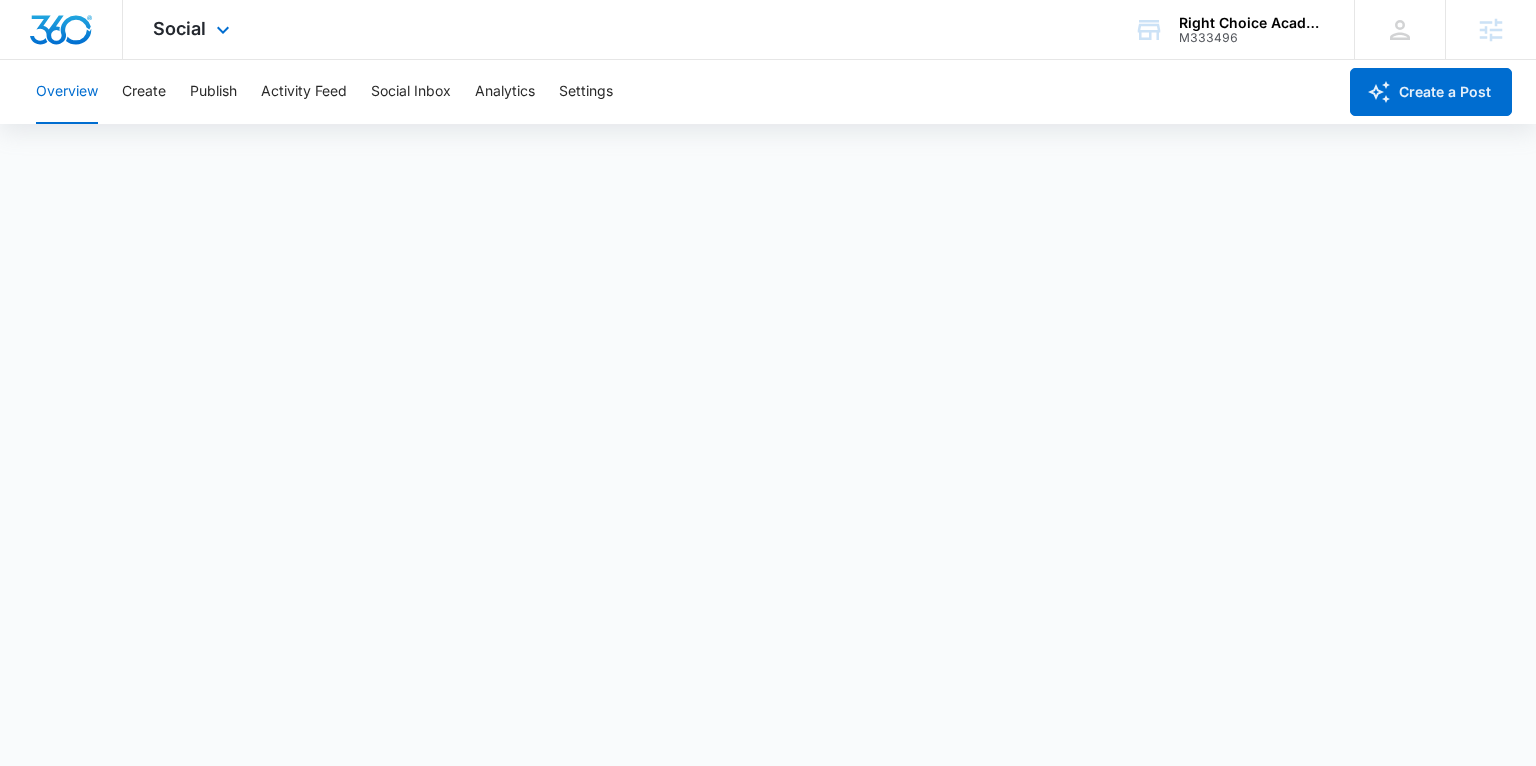 scroll, scrollTop: 4, scrollLeft: 0, axis: vertical 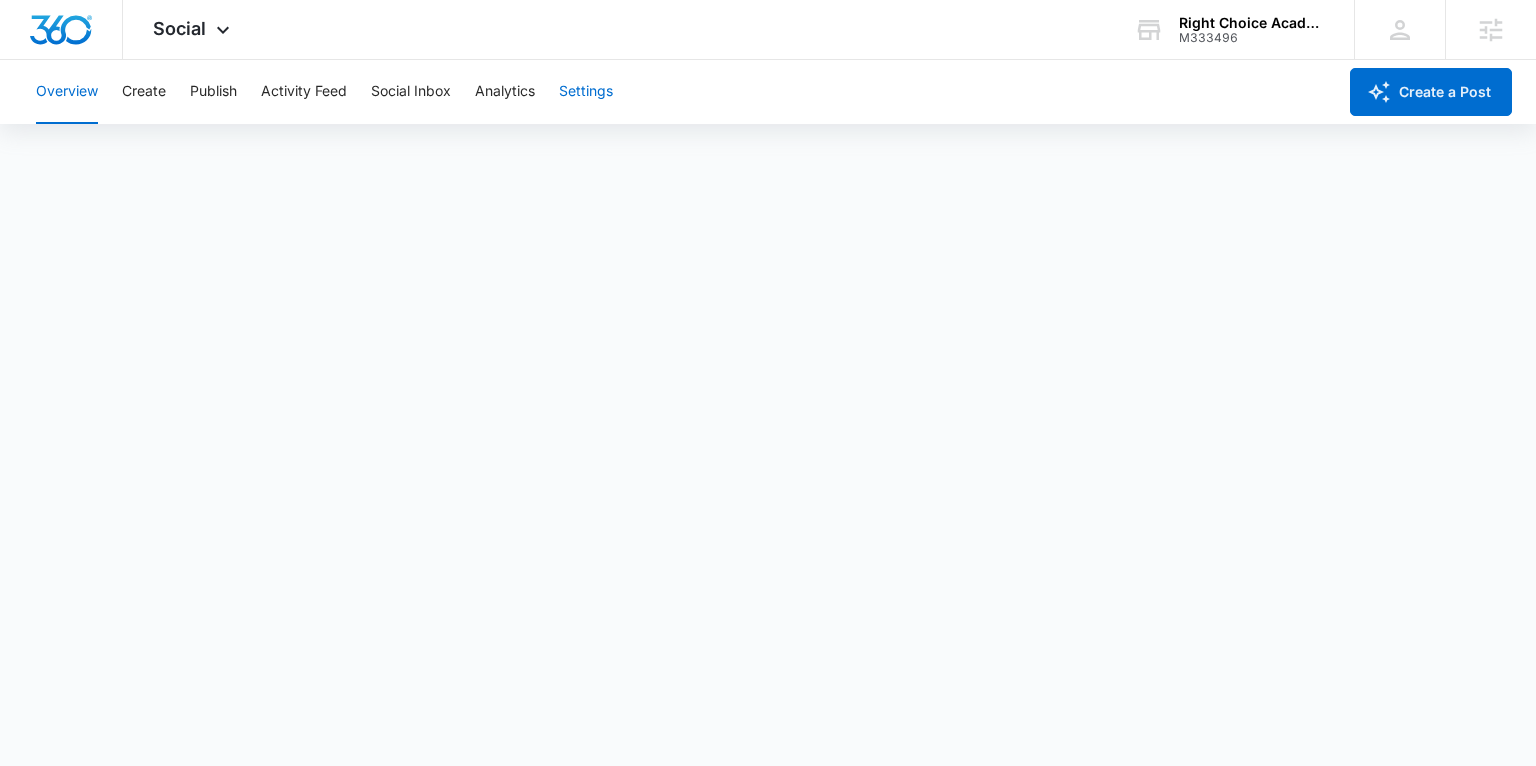 click on "Settings" at bounding box center (586, 92) 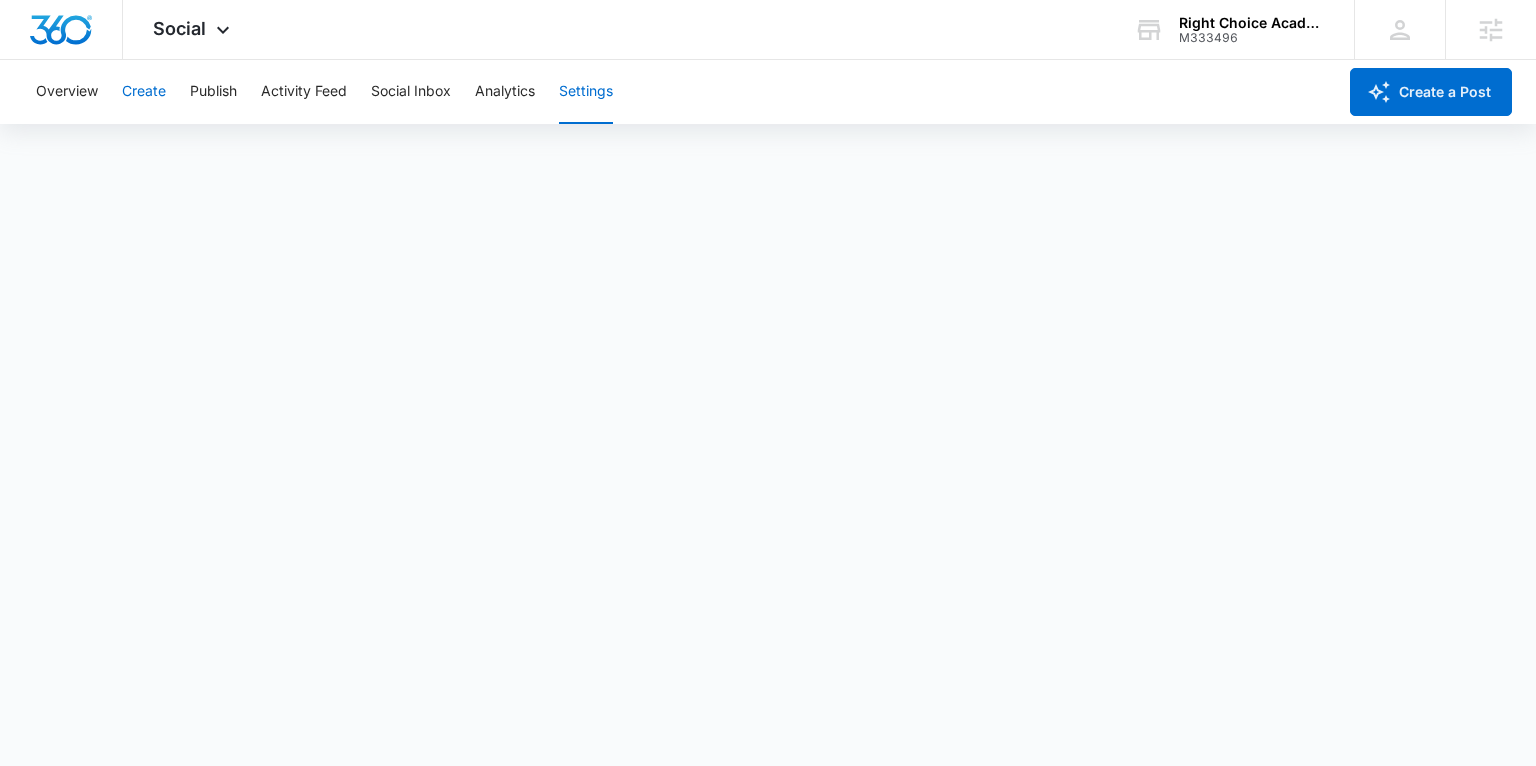 scroll, scrollTop: 0, scrollLeft: 0, axis: both 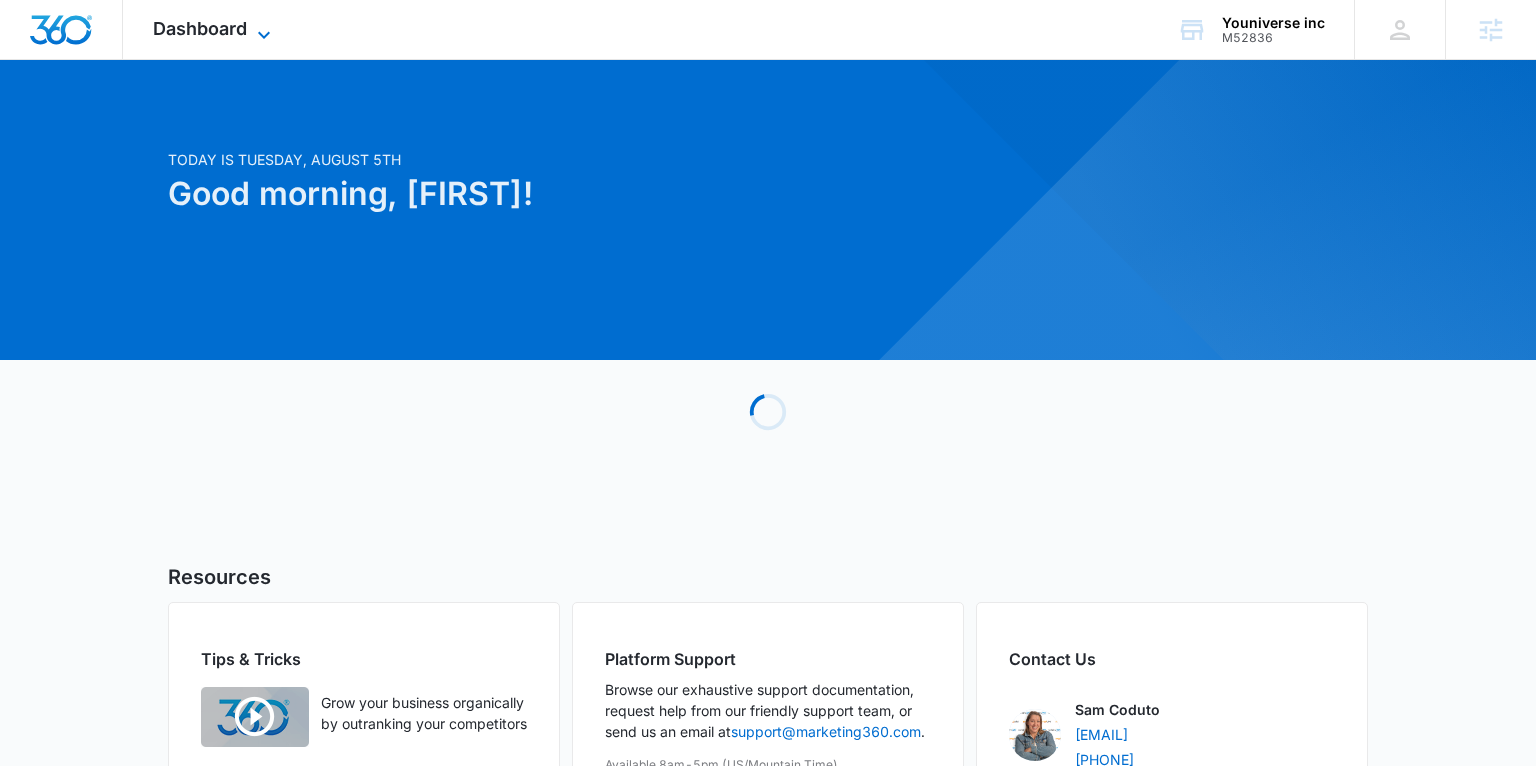 click on "Dashboard" at bounding box center [200, 28] 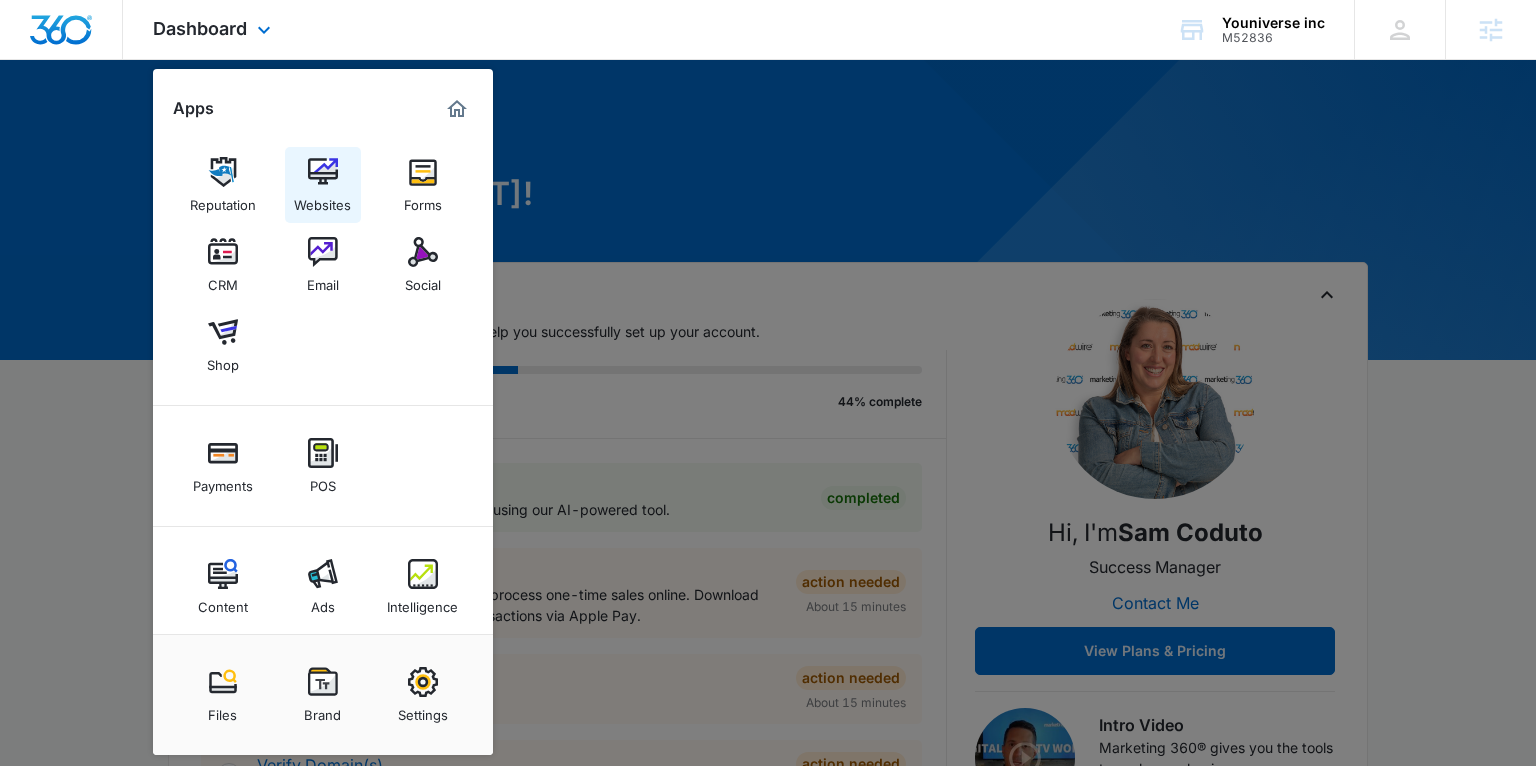 click on "Websites" at bounding box center (322, 200) 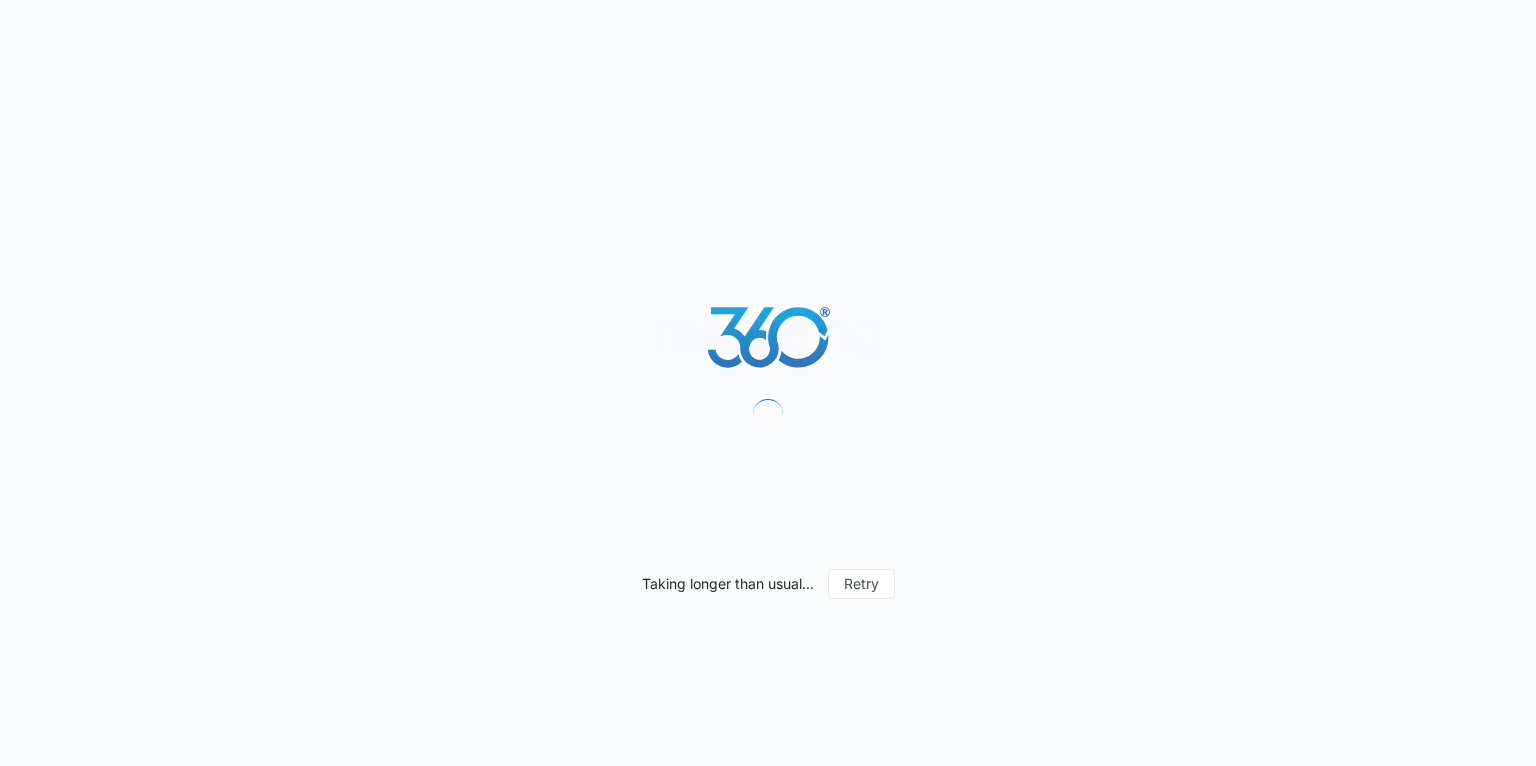 scroll, scrollTop: 0, scrollLeft: 0, axis: both 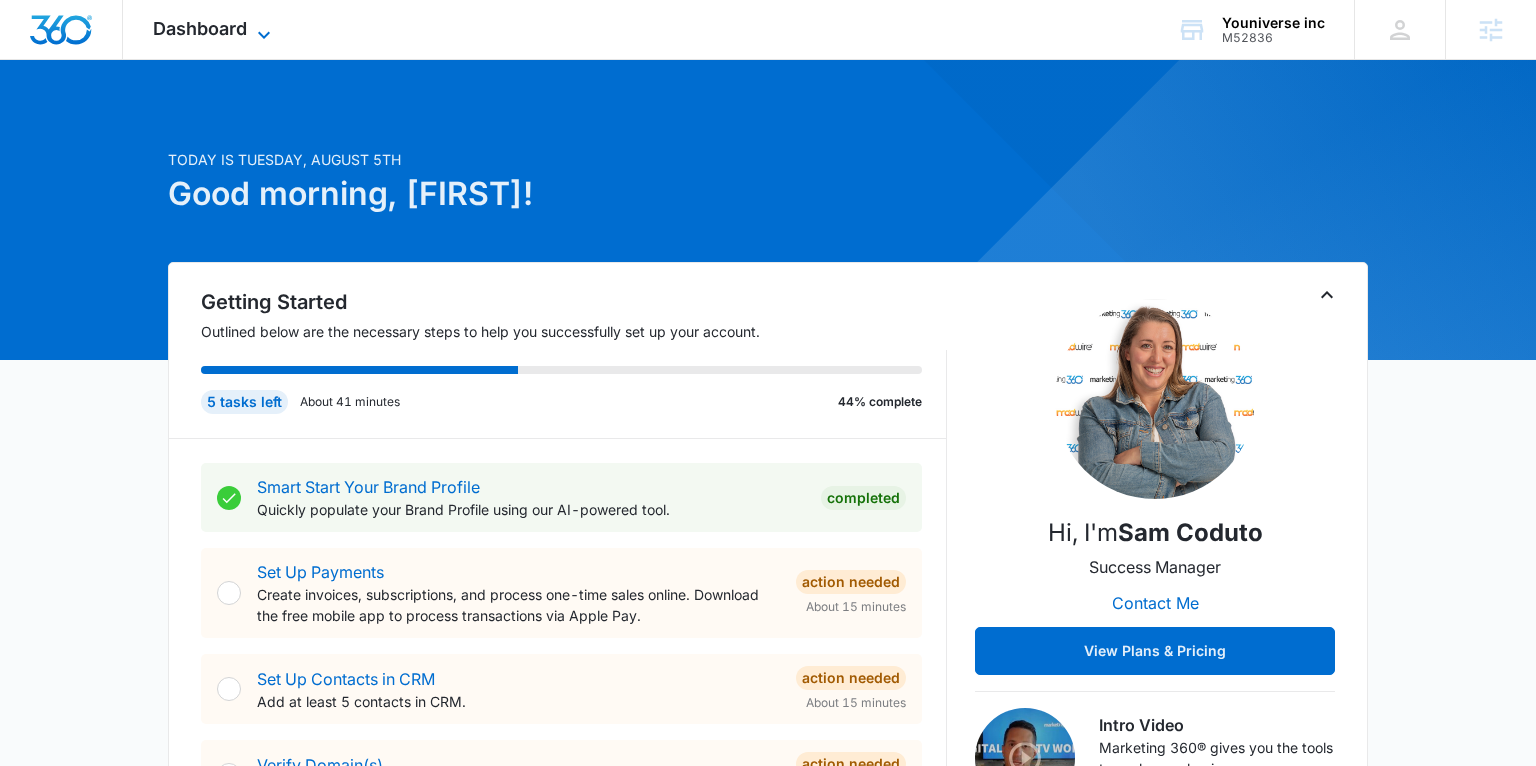 click on "Dashboard" at bounding box center (200, 28) 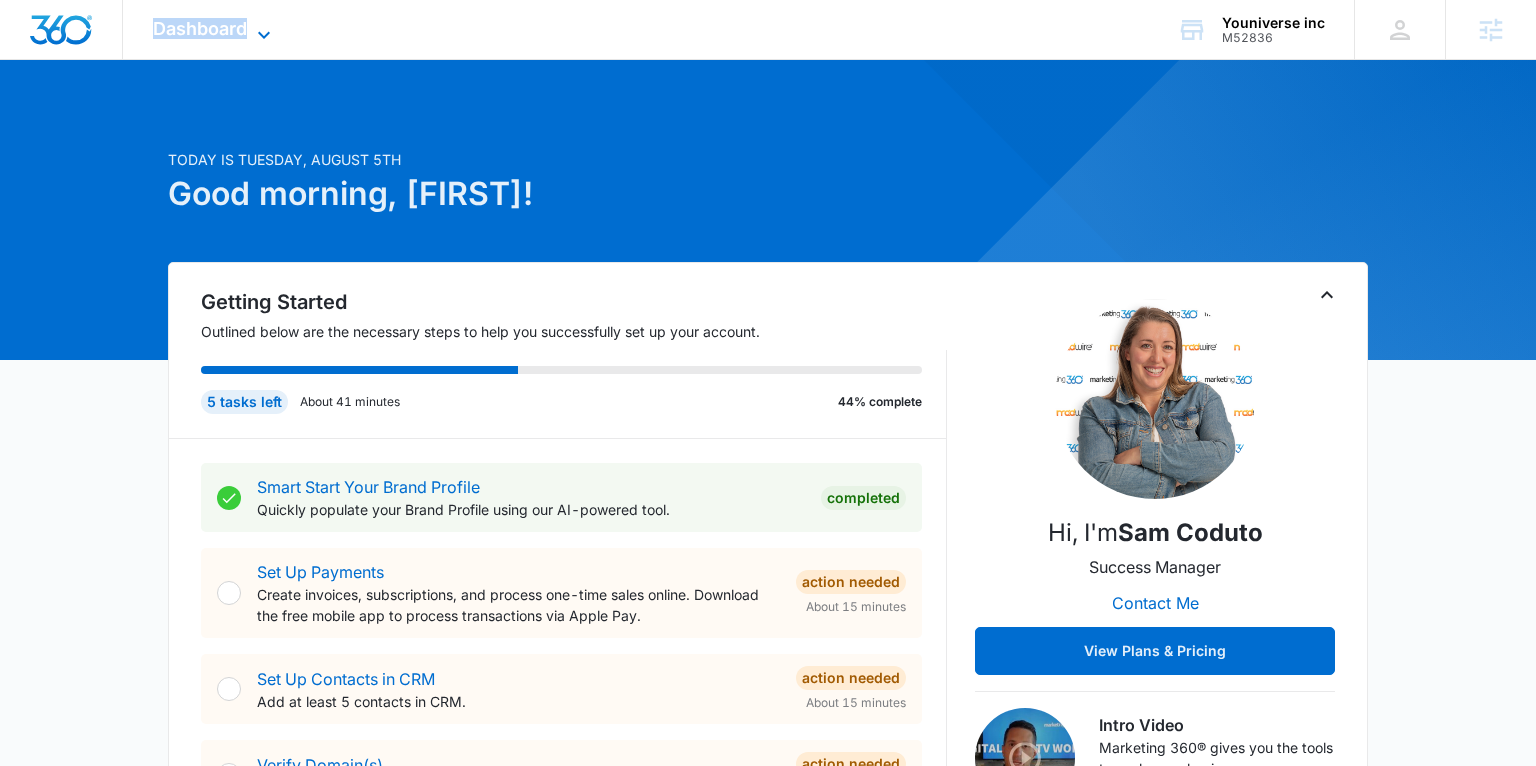 click on "Dashboard" at bounding box center (200, 28) 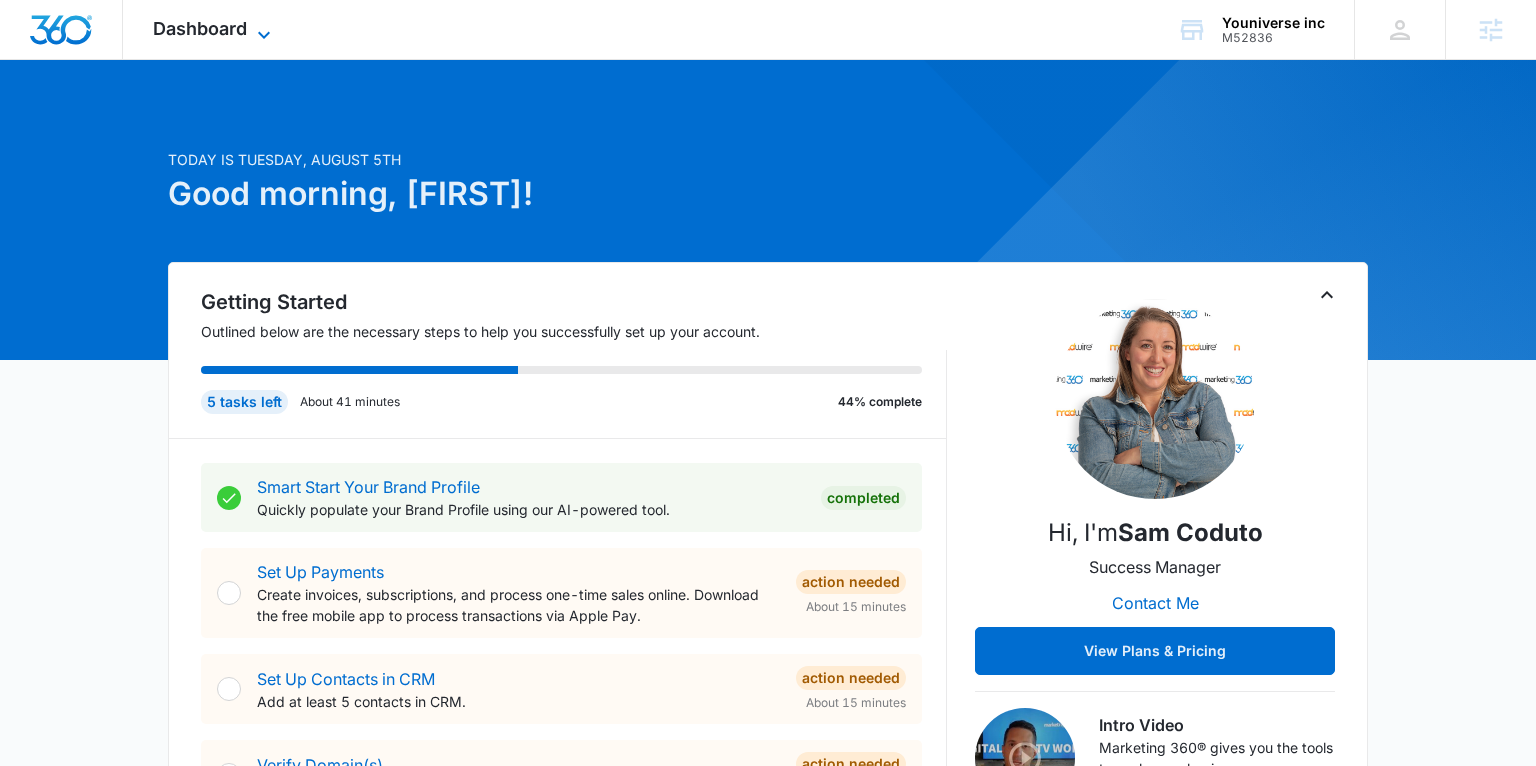 click 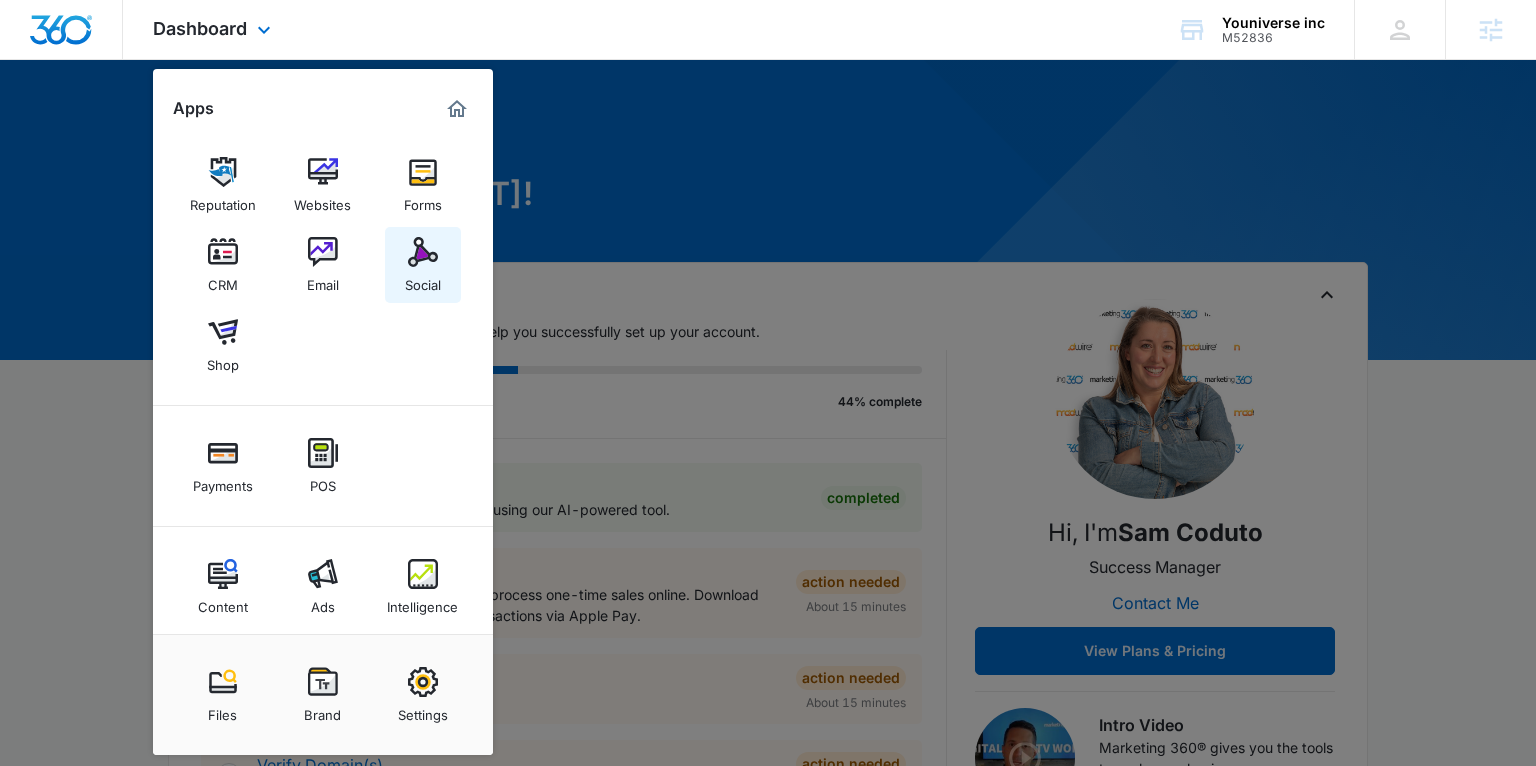 click on "Social" at bounding box center (423, 280) 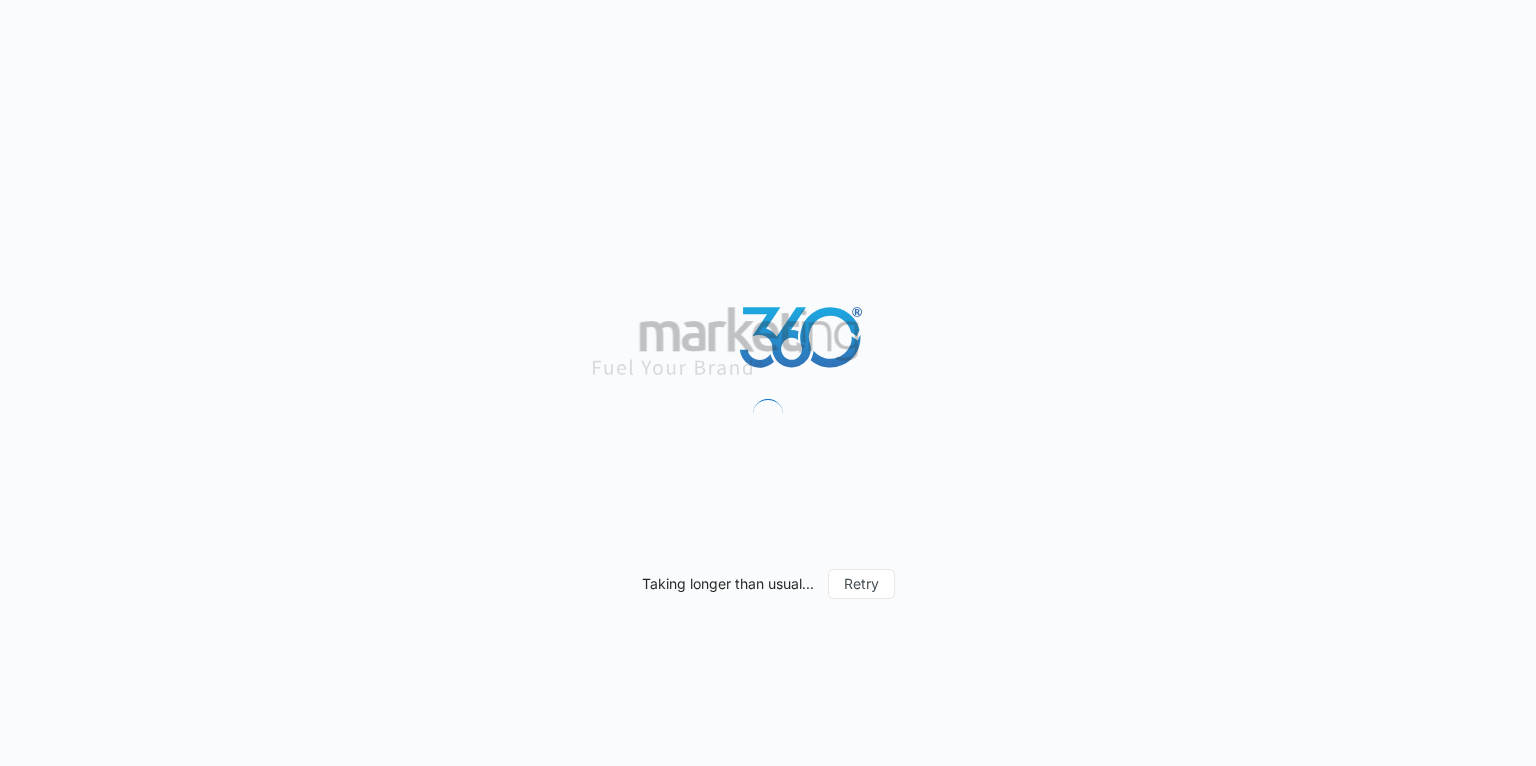 scroll, scrollTop: 0, scrollLeft: 0, axis: both 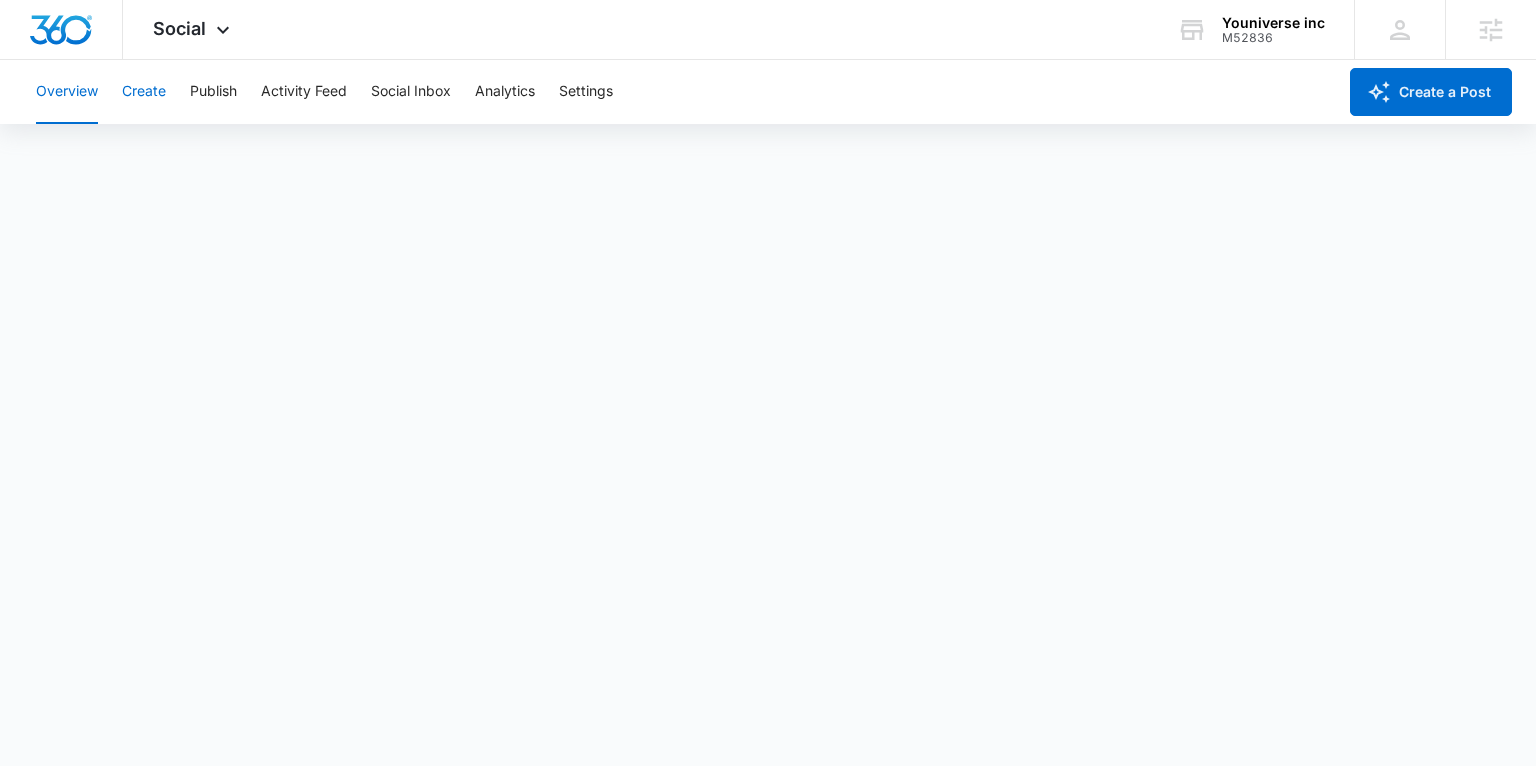 click on "Create" at bounding box center (144, 92) 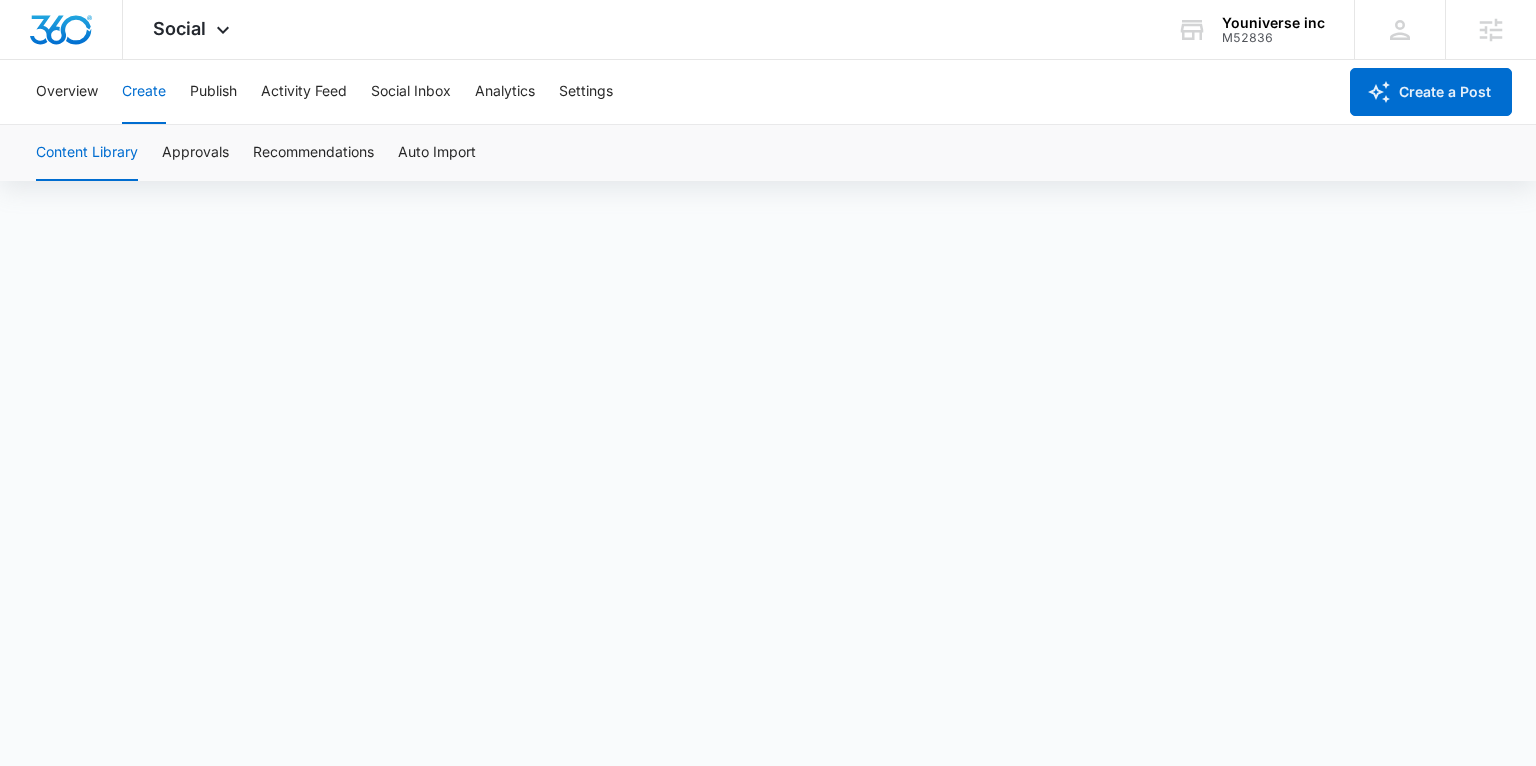 scroll, scrollTop: 14, scrollLeft: 0, axis: vertical 